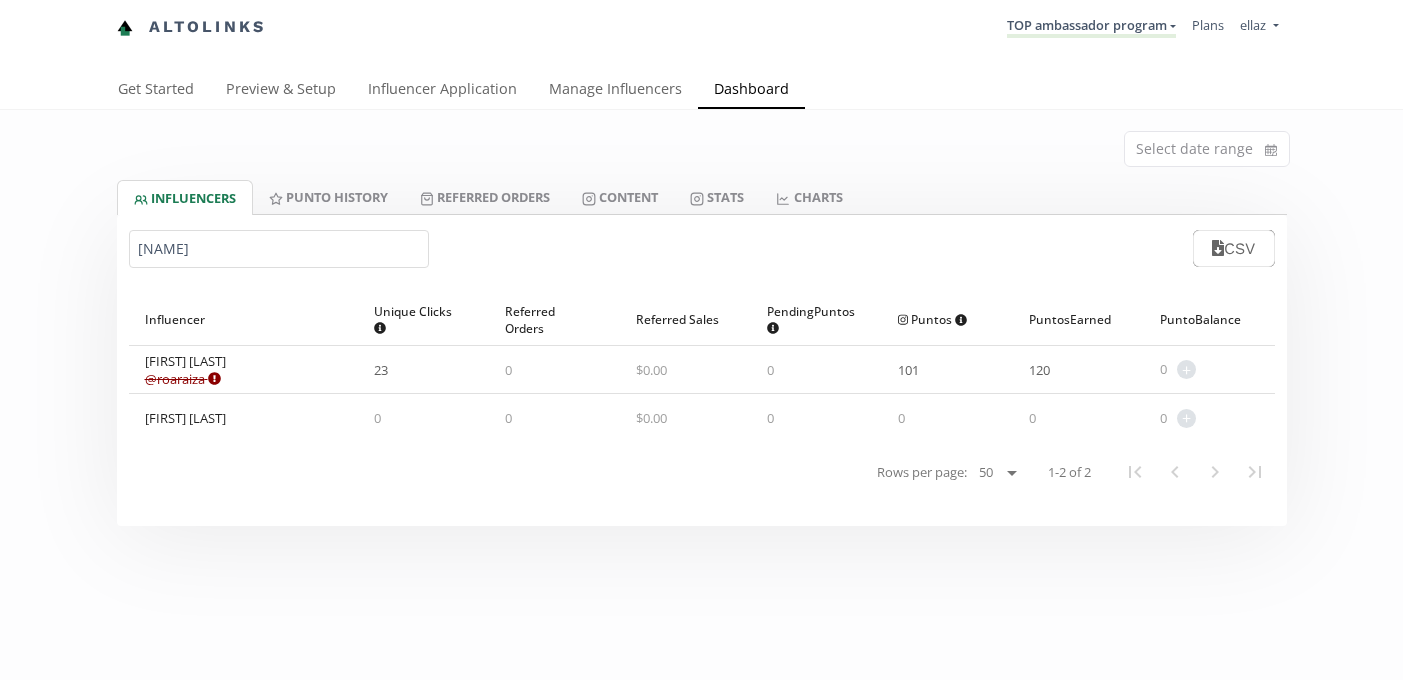 scroll, scrollTop: 0, scrollLeft: 0, axis: both 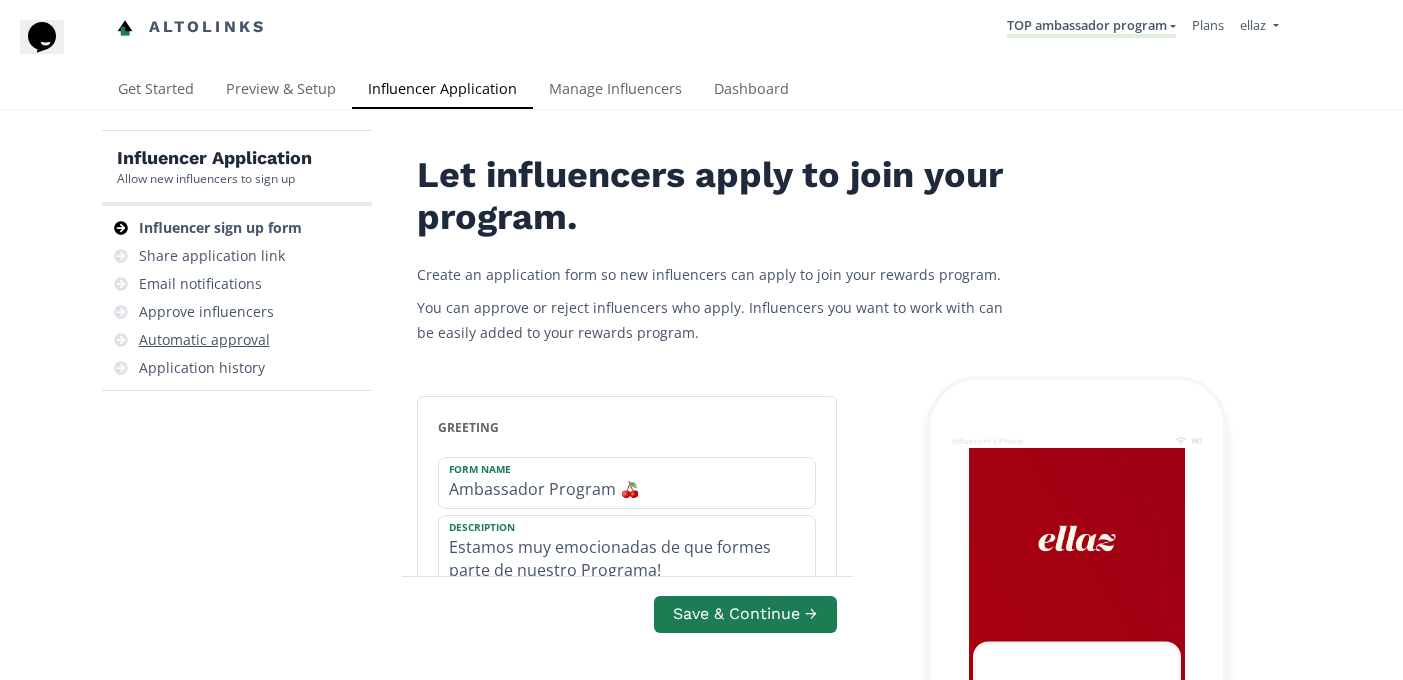 click on "Automatic approval" at bounding box center (237, 340) 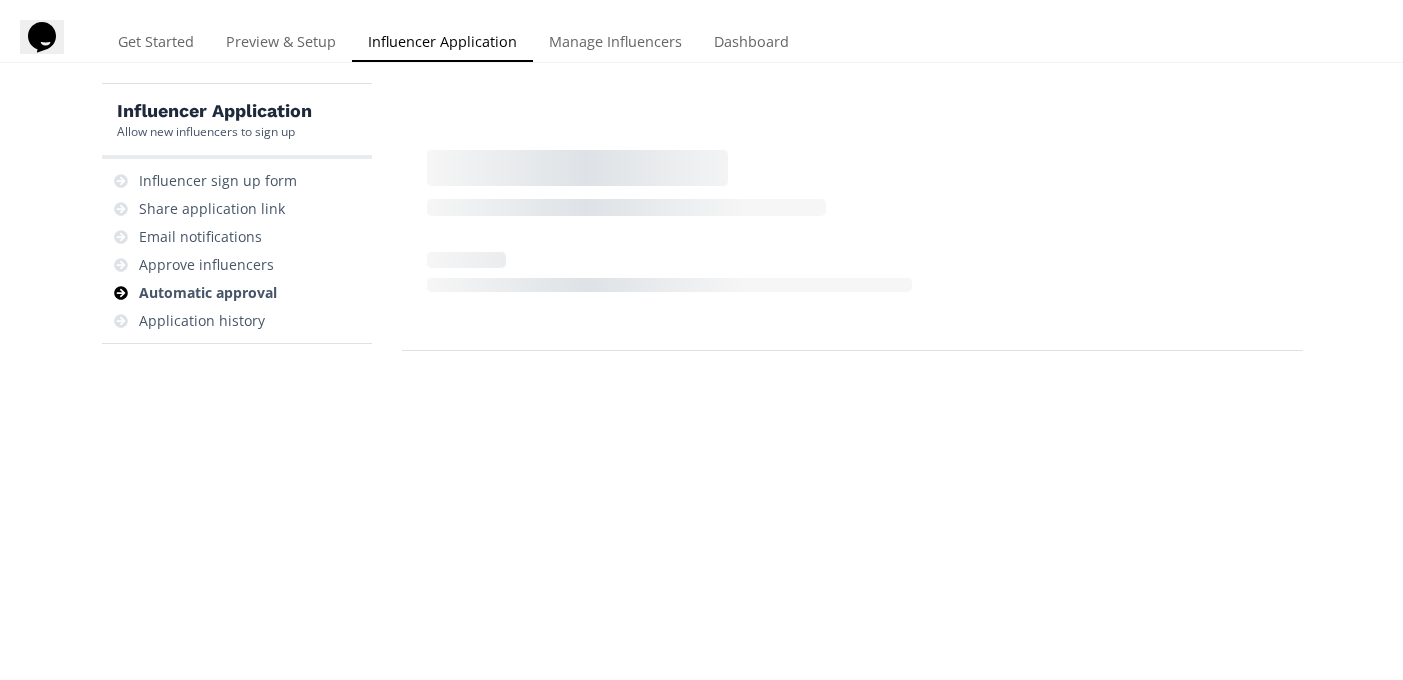 scroll, scrollTop: 80, scrollLeft: 0, axis: vertical 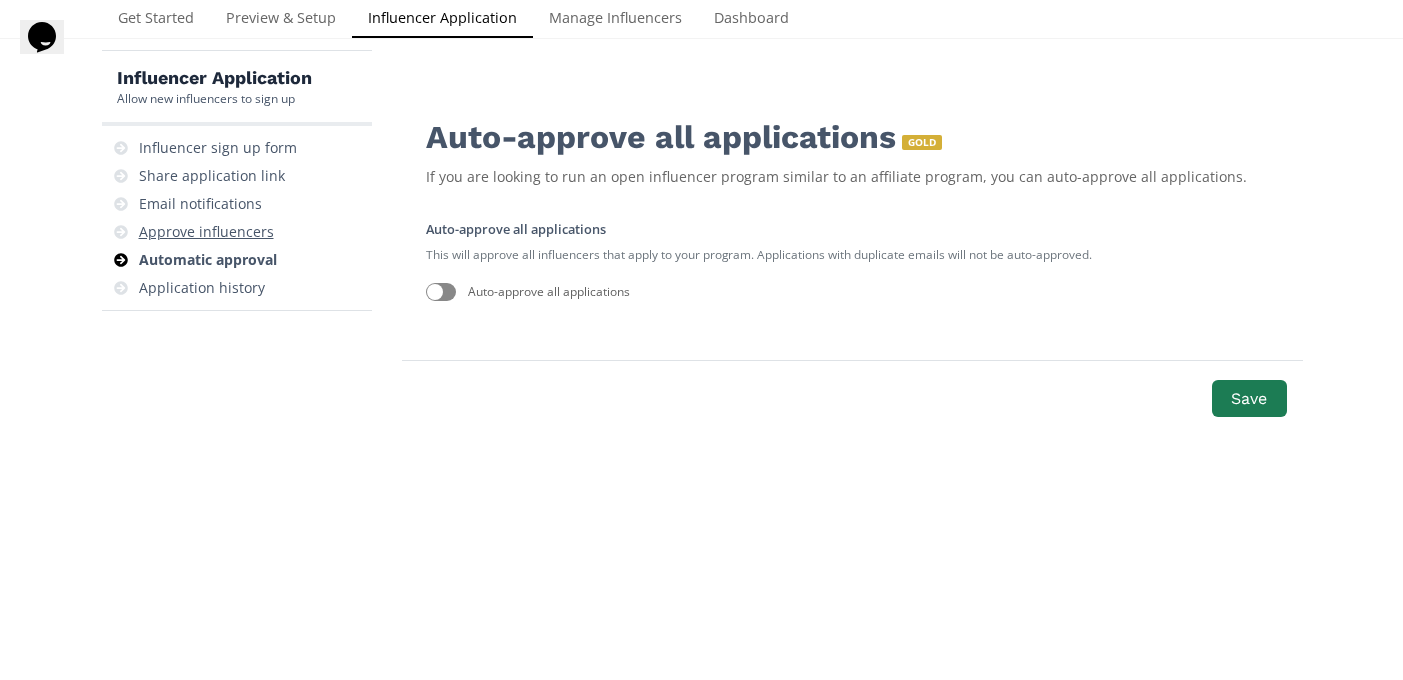 click on "Approve influencers" at bounding box center (206, 232) 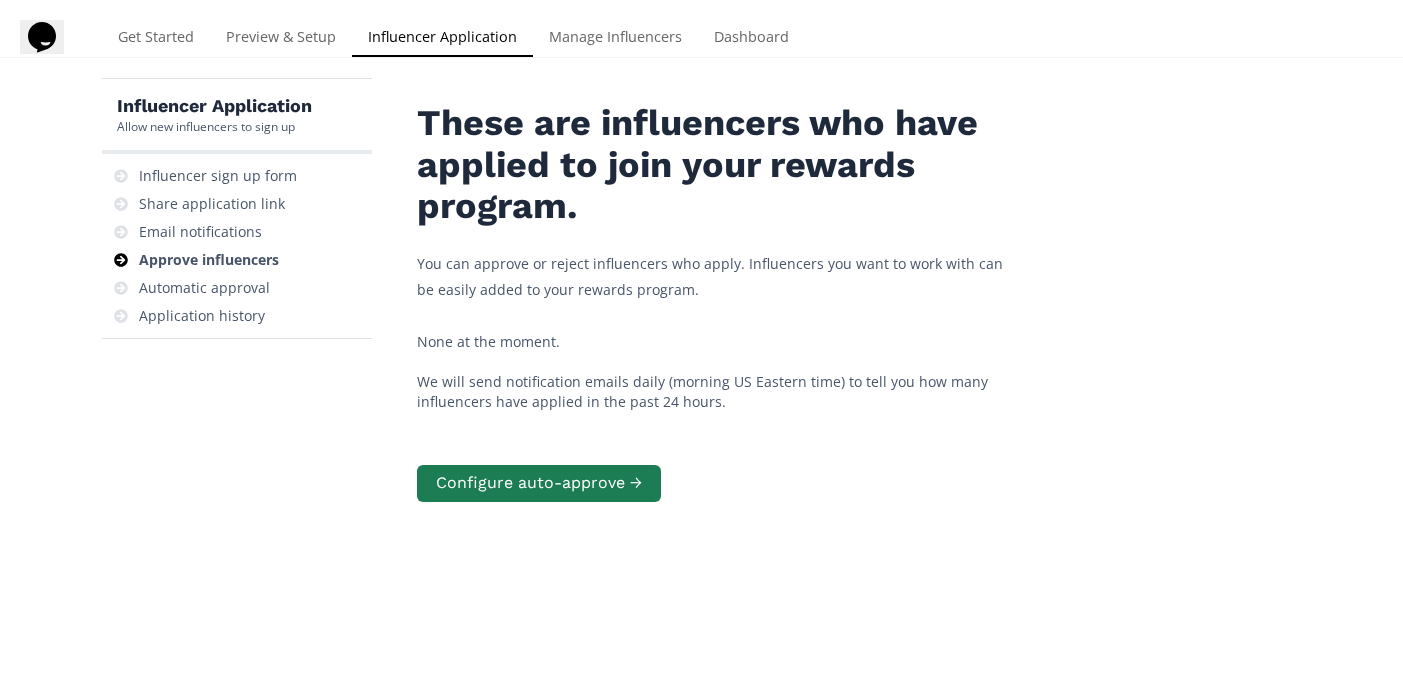 scroll, scrollTop: 0, scrollLeft: 0, axis: both 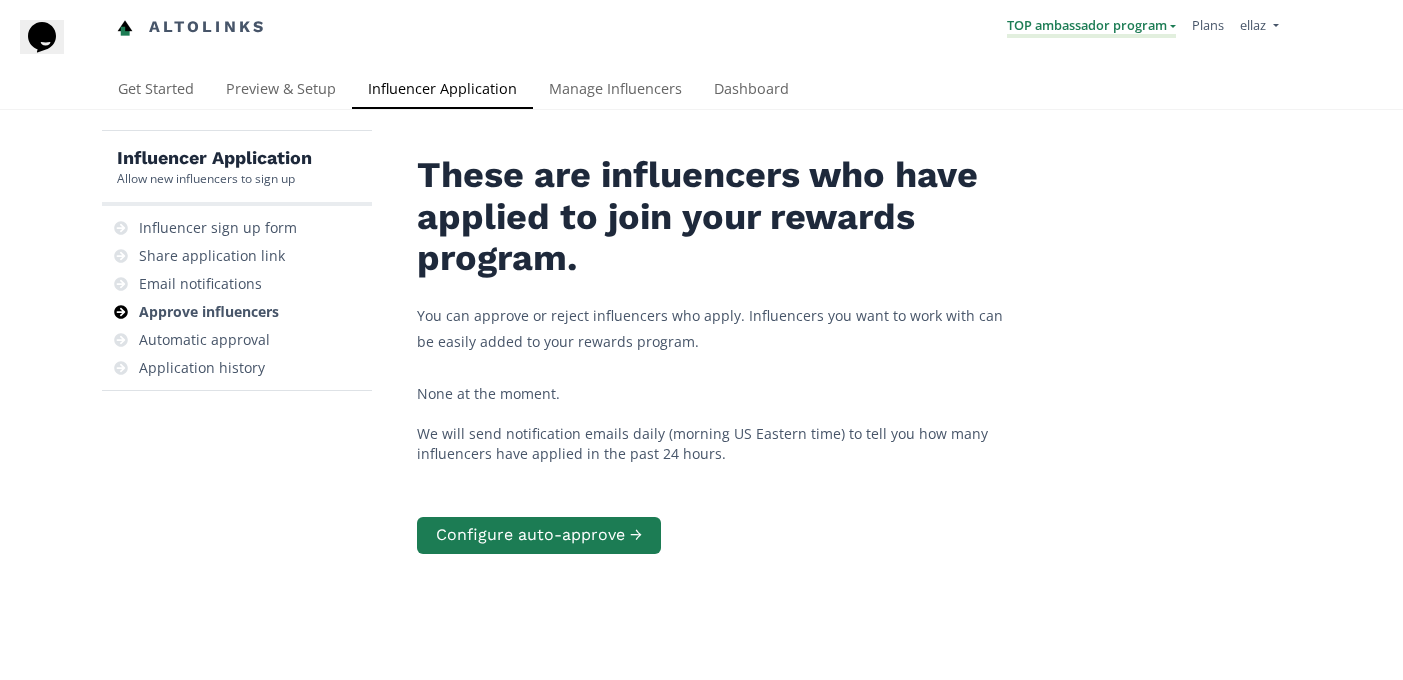 click on "TOP ambassador program" at bounding box center (1091, 27) 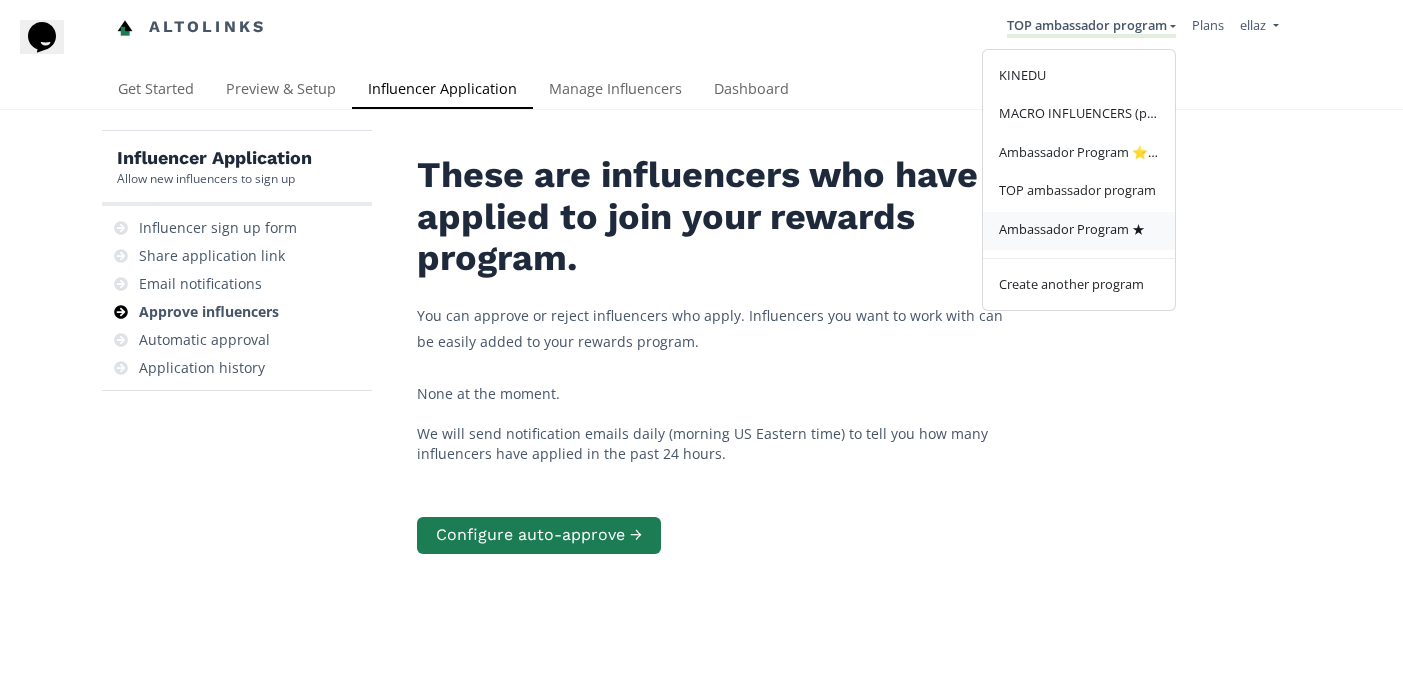 click on "Ambassador Program ★" at bounding box center (1079, 231) 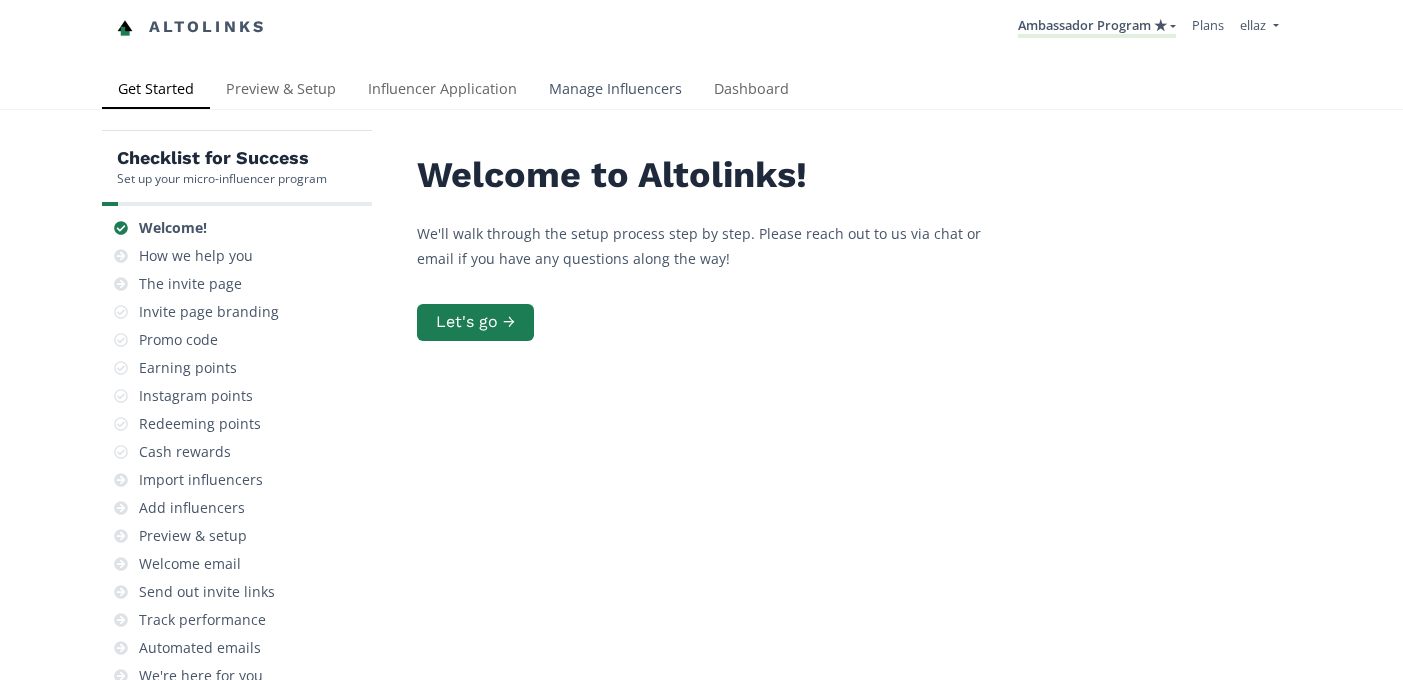 scroll, scrollTop: 0, scrollLeft: 0, axis: both 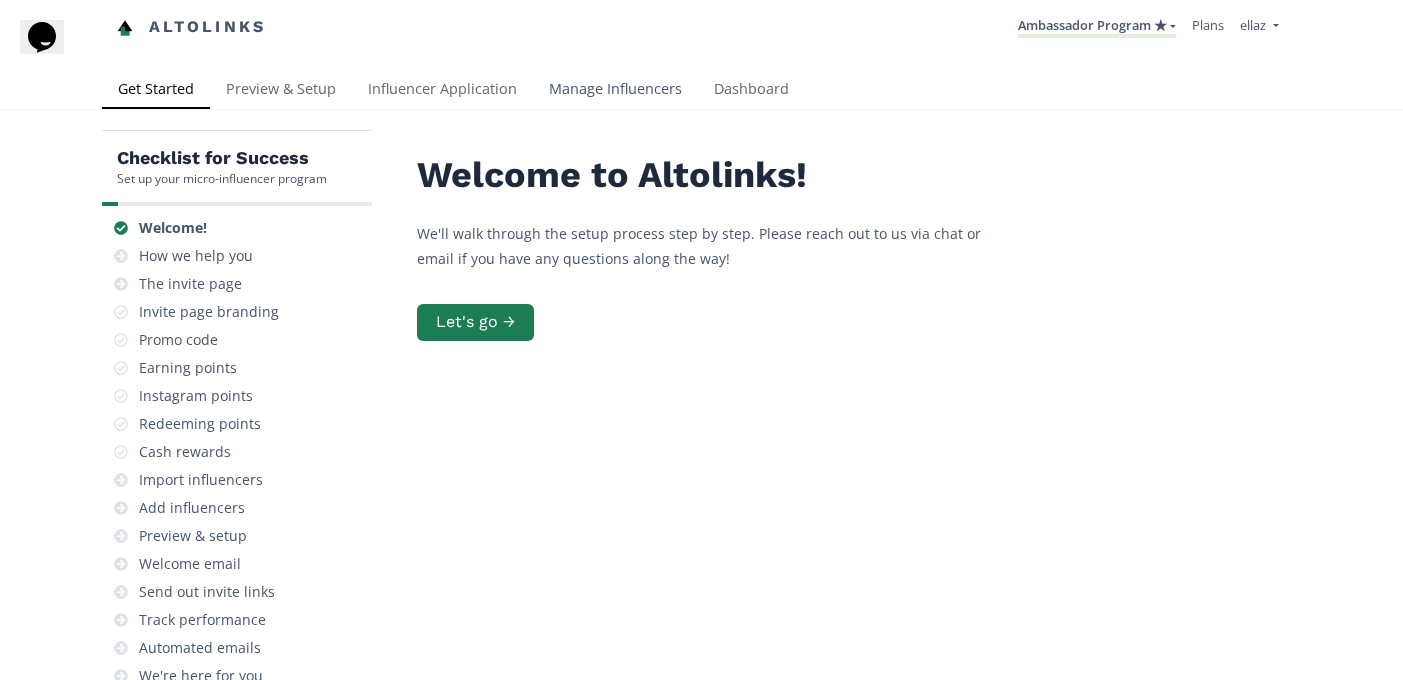 click on "Manage Influencers" at bounding box center (615, 91) 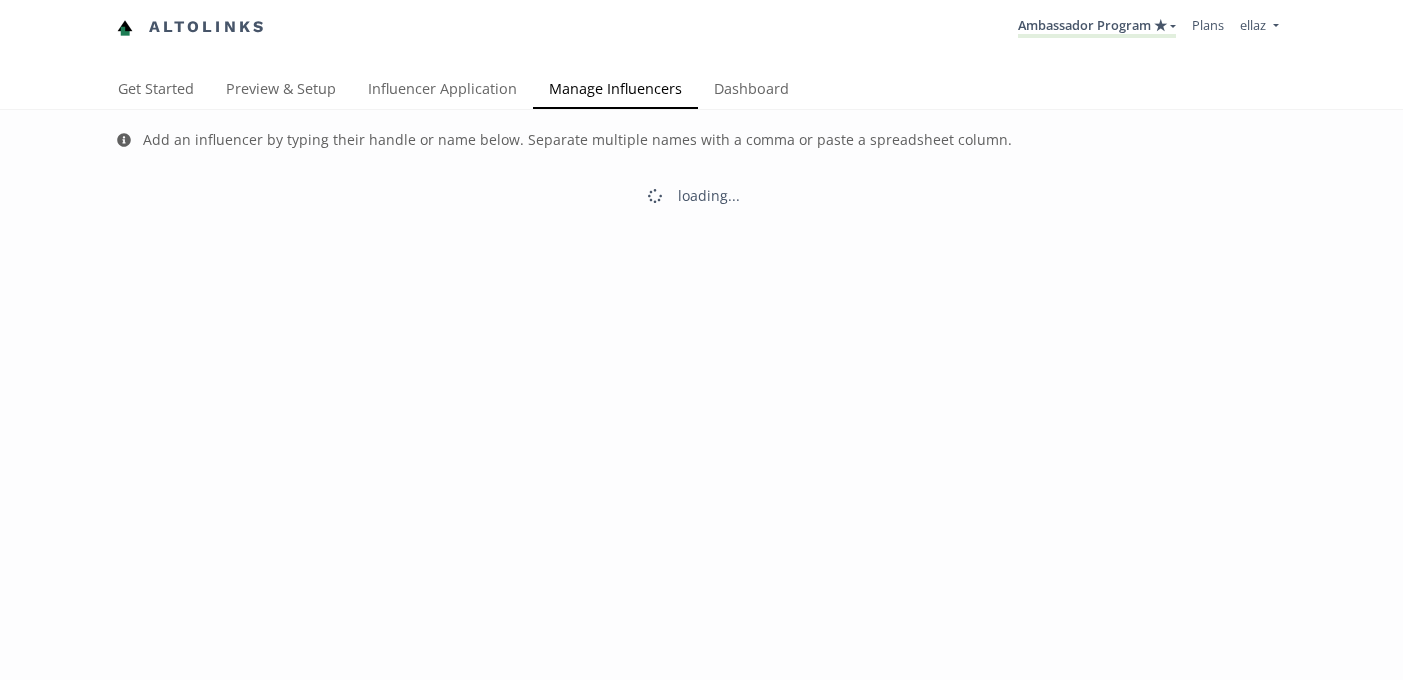 scroll, scrollTop: 0, scrollLeft: 0, axis: both 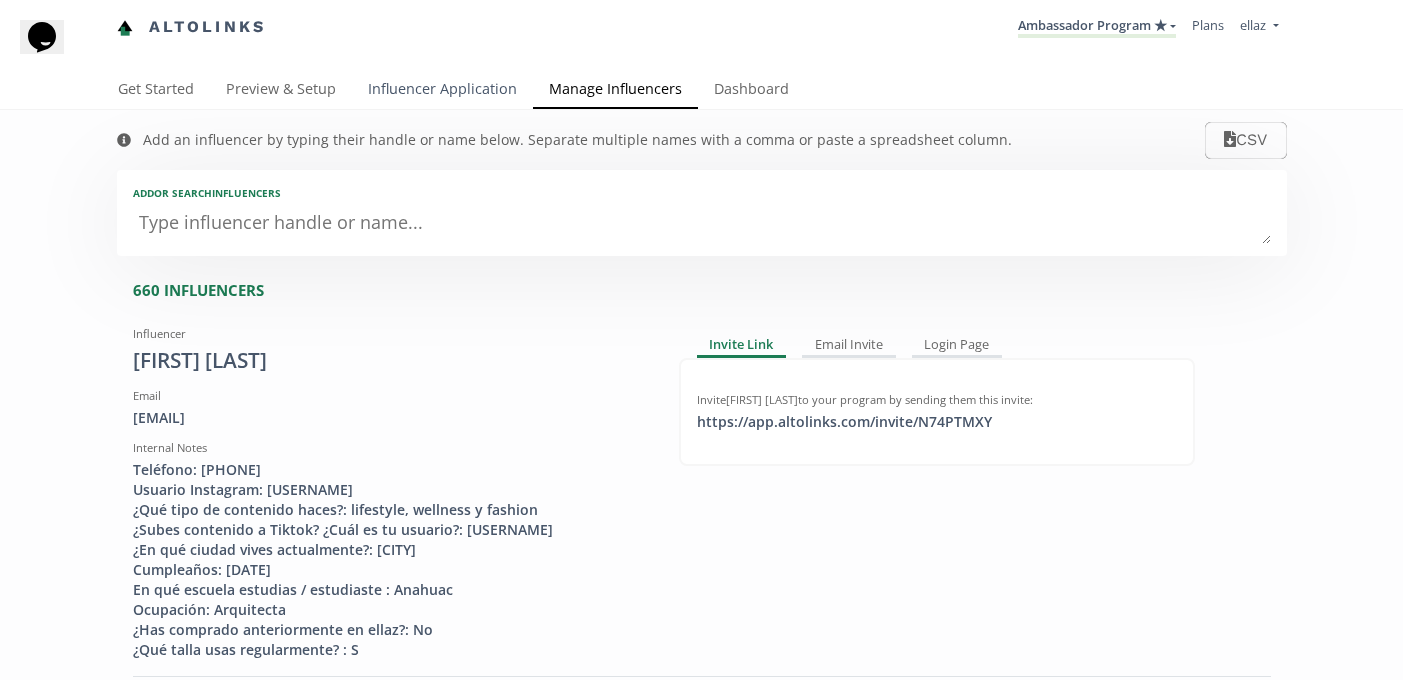 click on "Influencer Application" at bounding box center (442, 91) 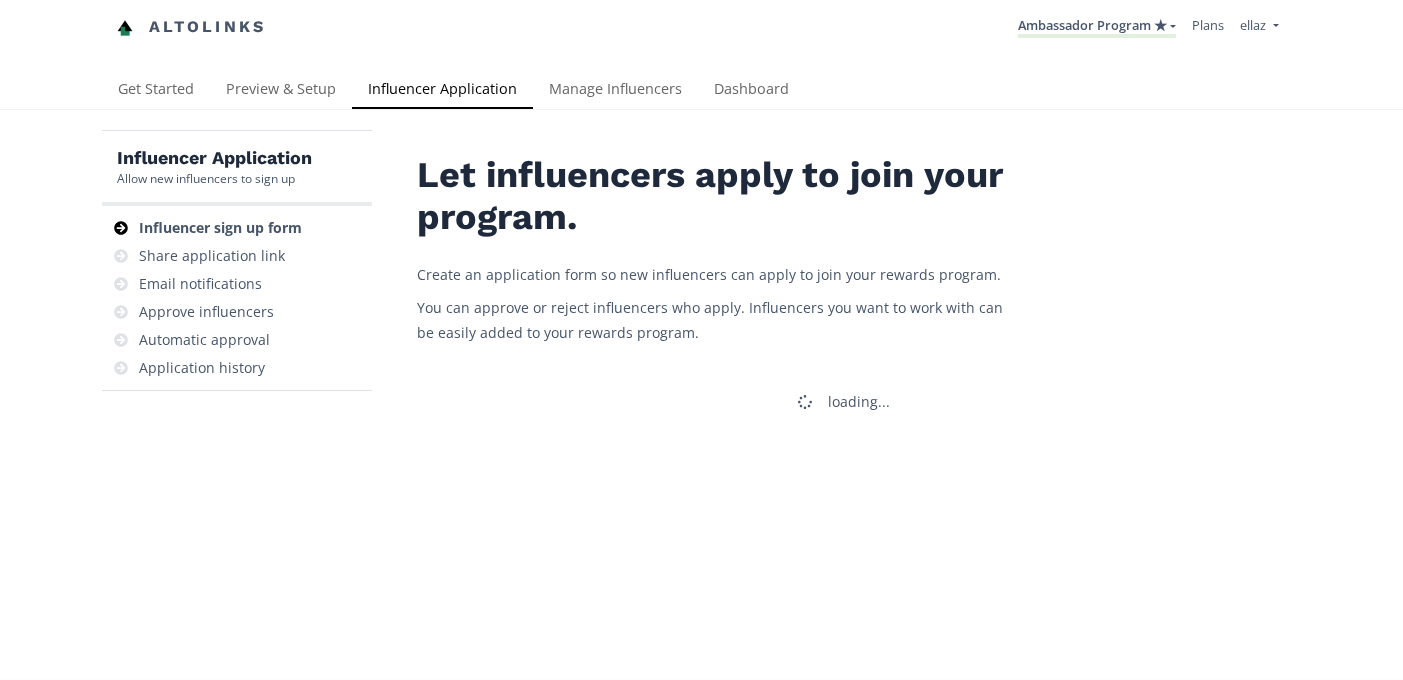 scroll, scrollTop: 0, scrollLeft: 0, axis: both 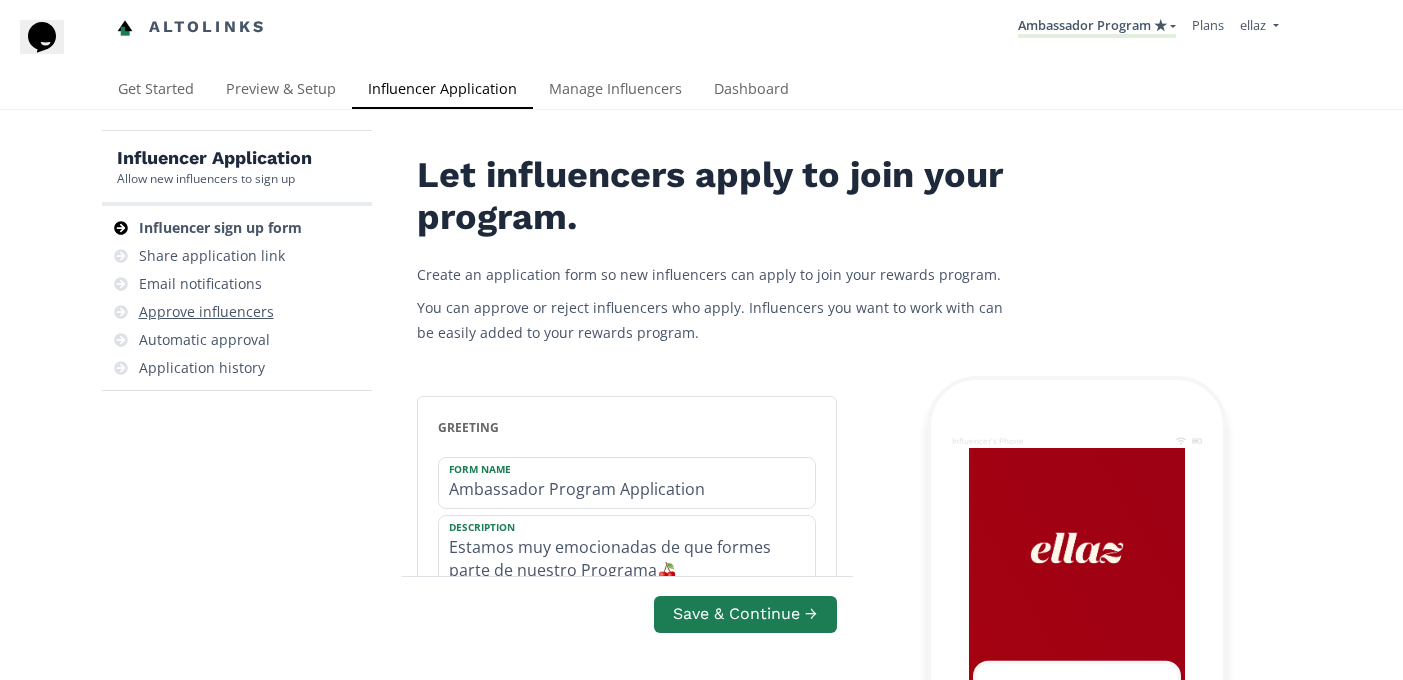 click on "Approve influencers" at bounding box center (206, 312) 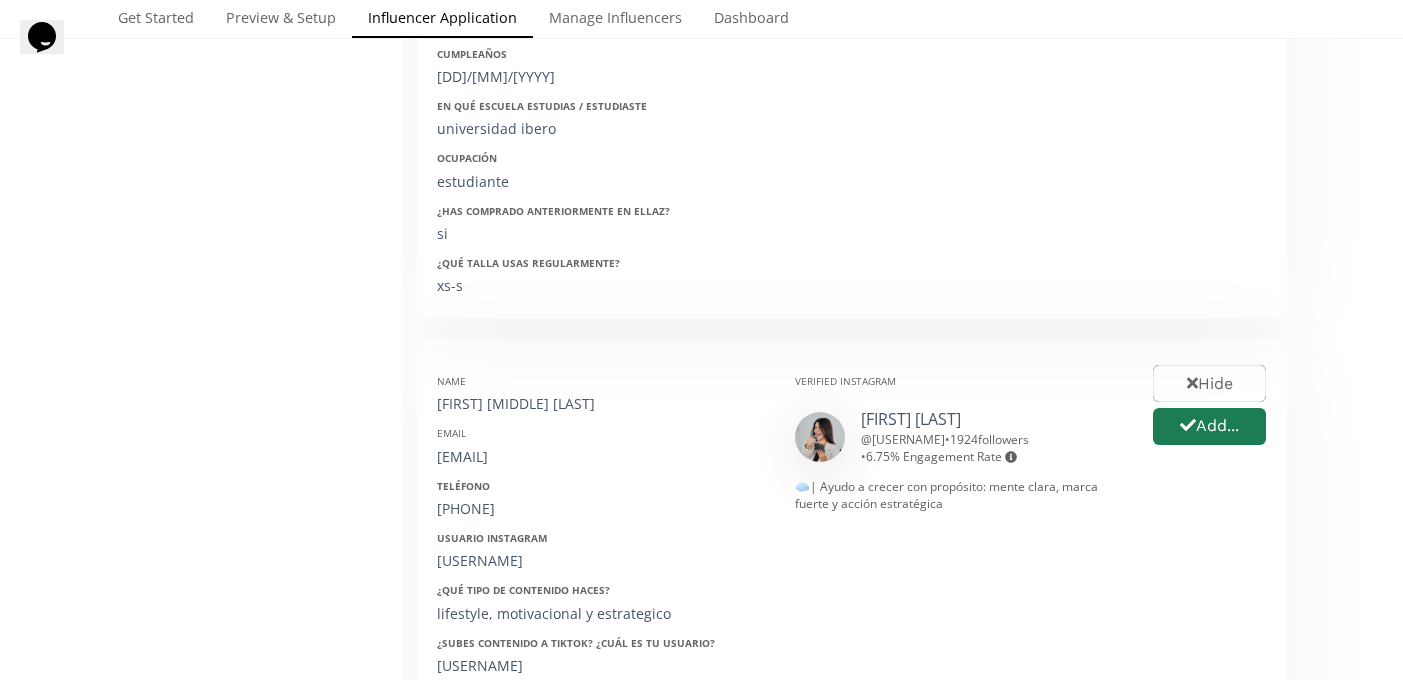 scroll, scrollTop: 0, scrollLeft: 0, axis: both 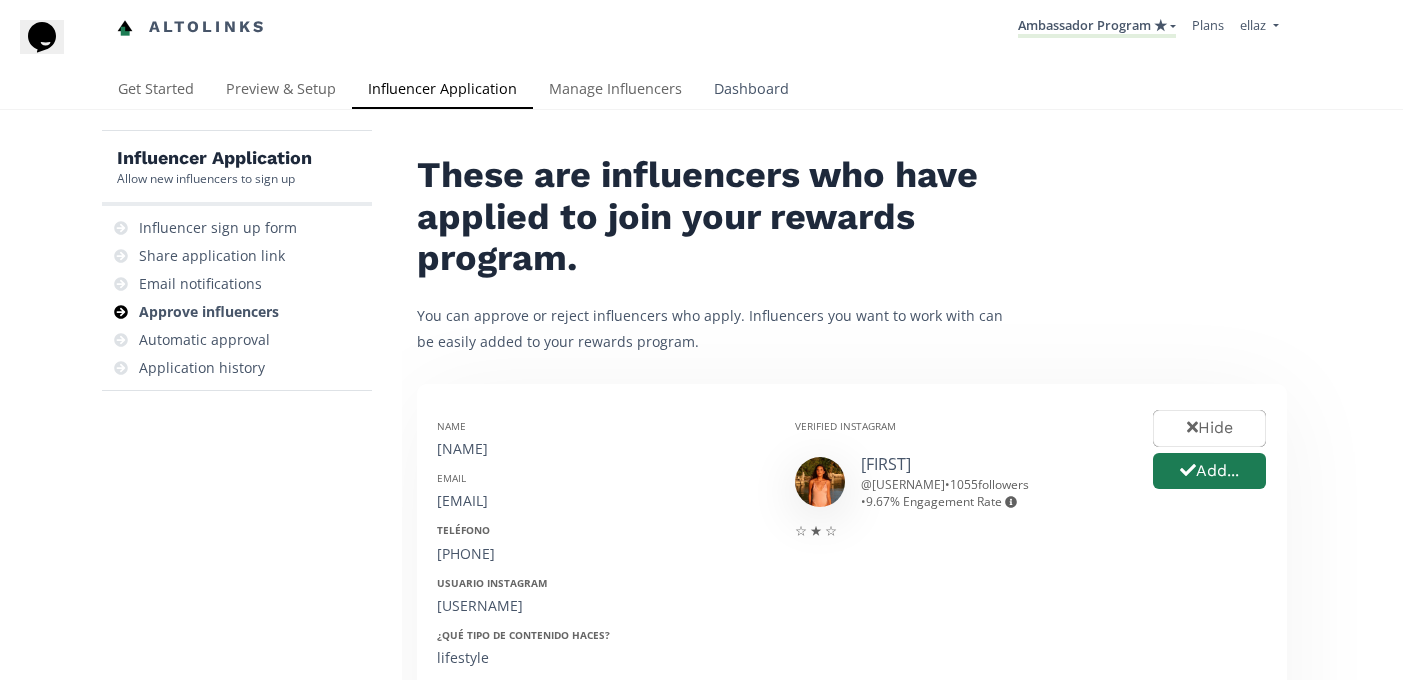 click on "Dashboard" at bounding box center (751, 91) 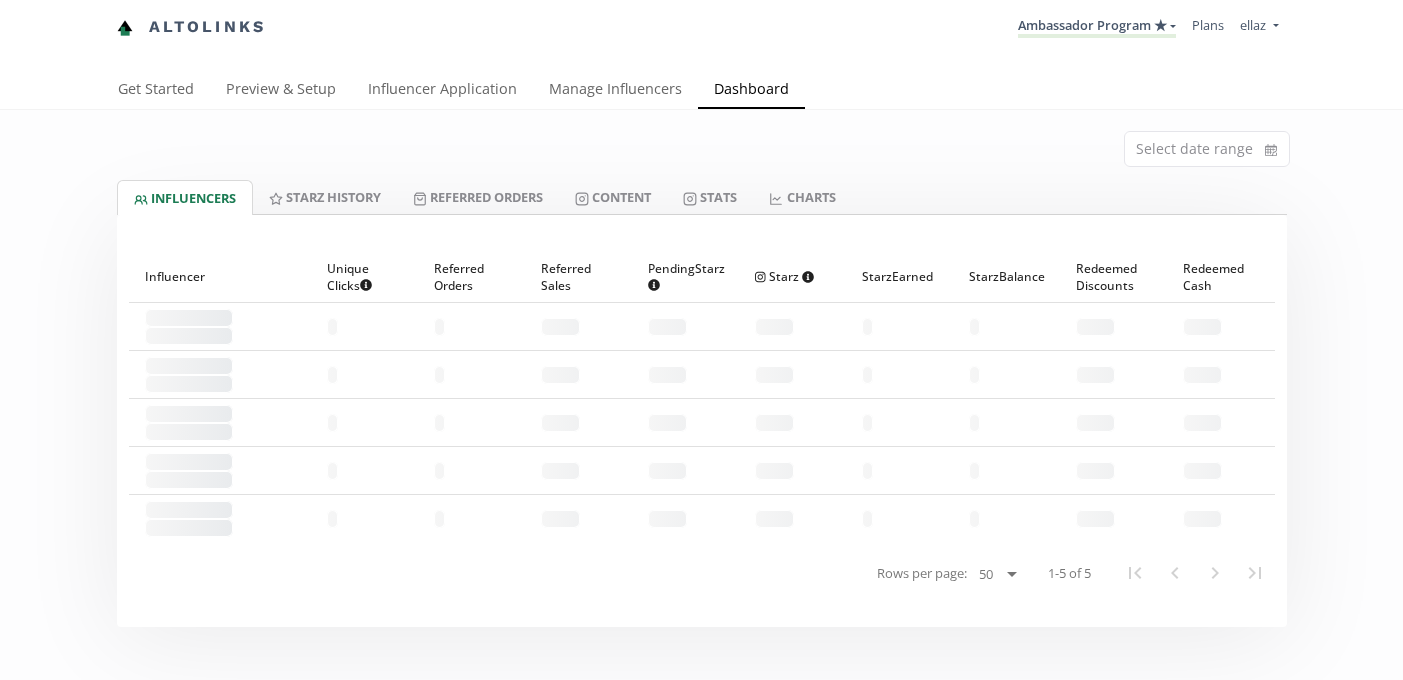 scroll, scrollTop: 0, scrollLeft: 0, axis: both 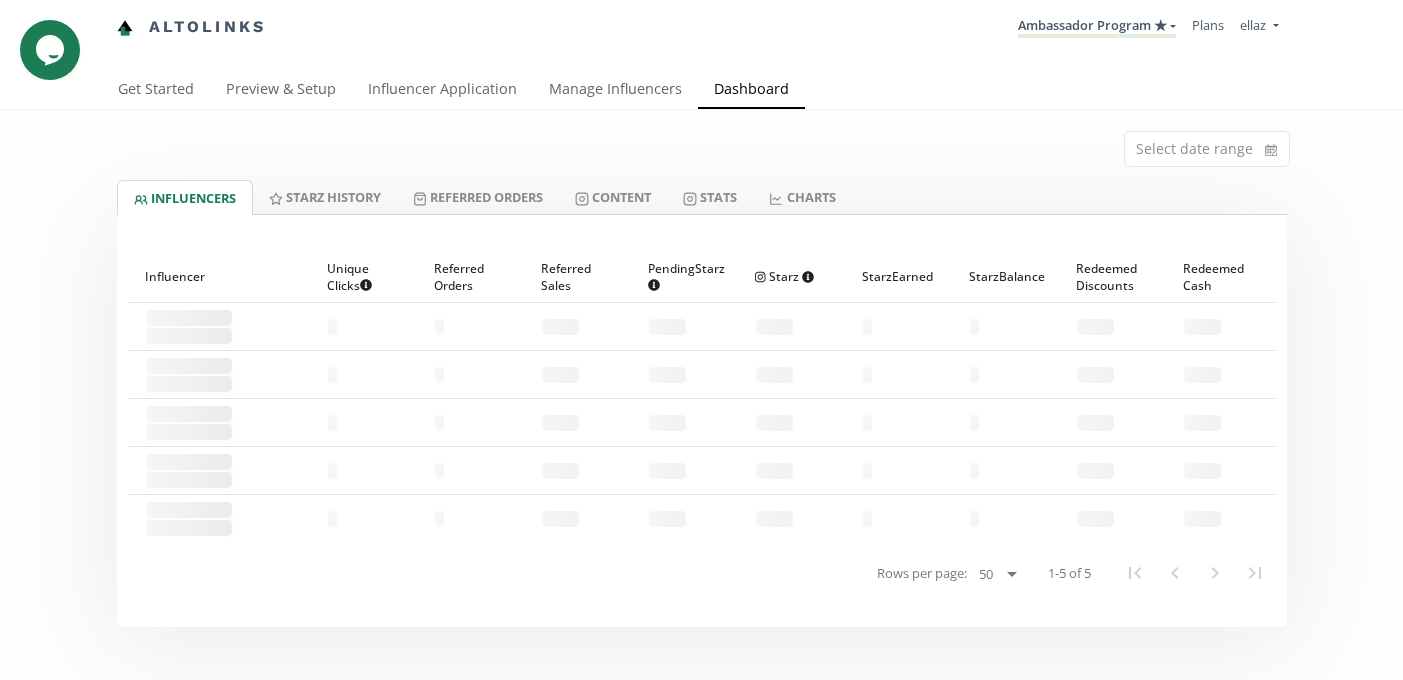 click on "Select date range" at bounding box center (702, 145) 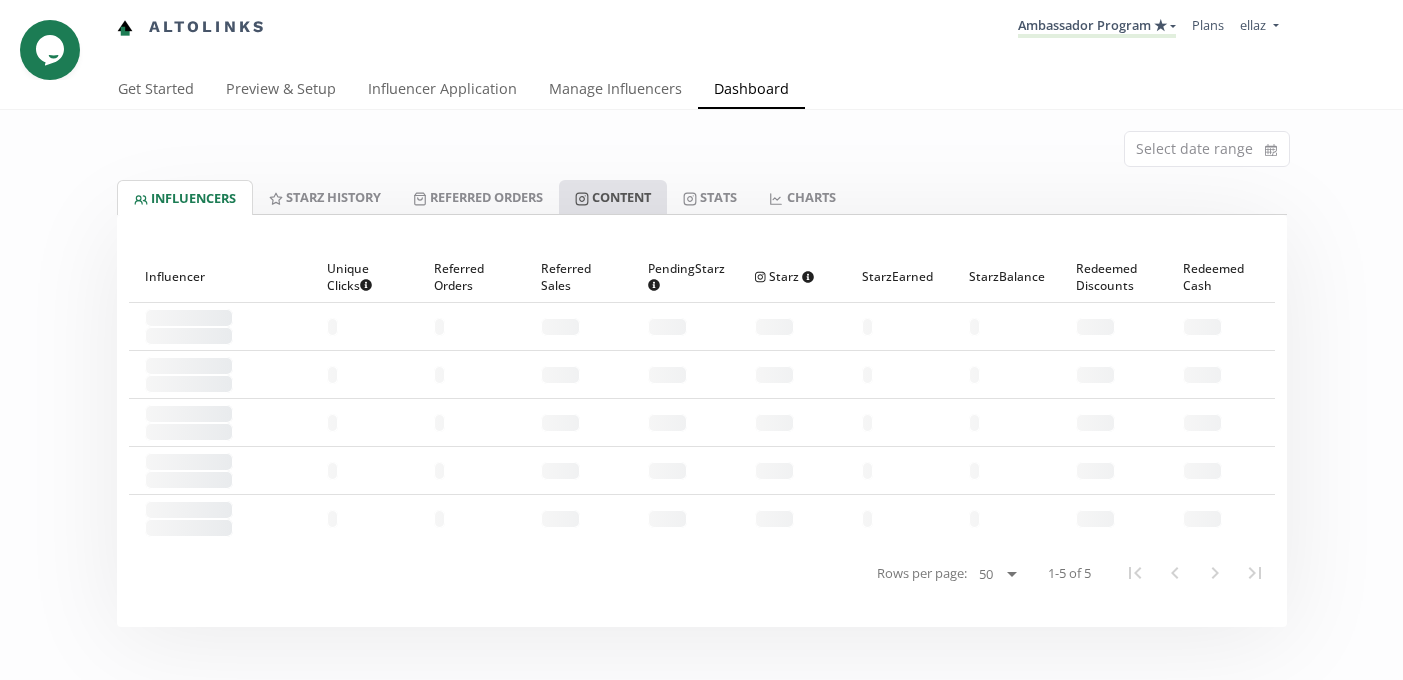 click on "Content" at bounding box center [613, 197] 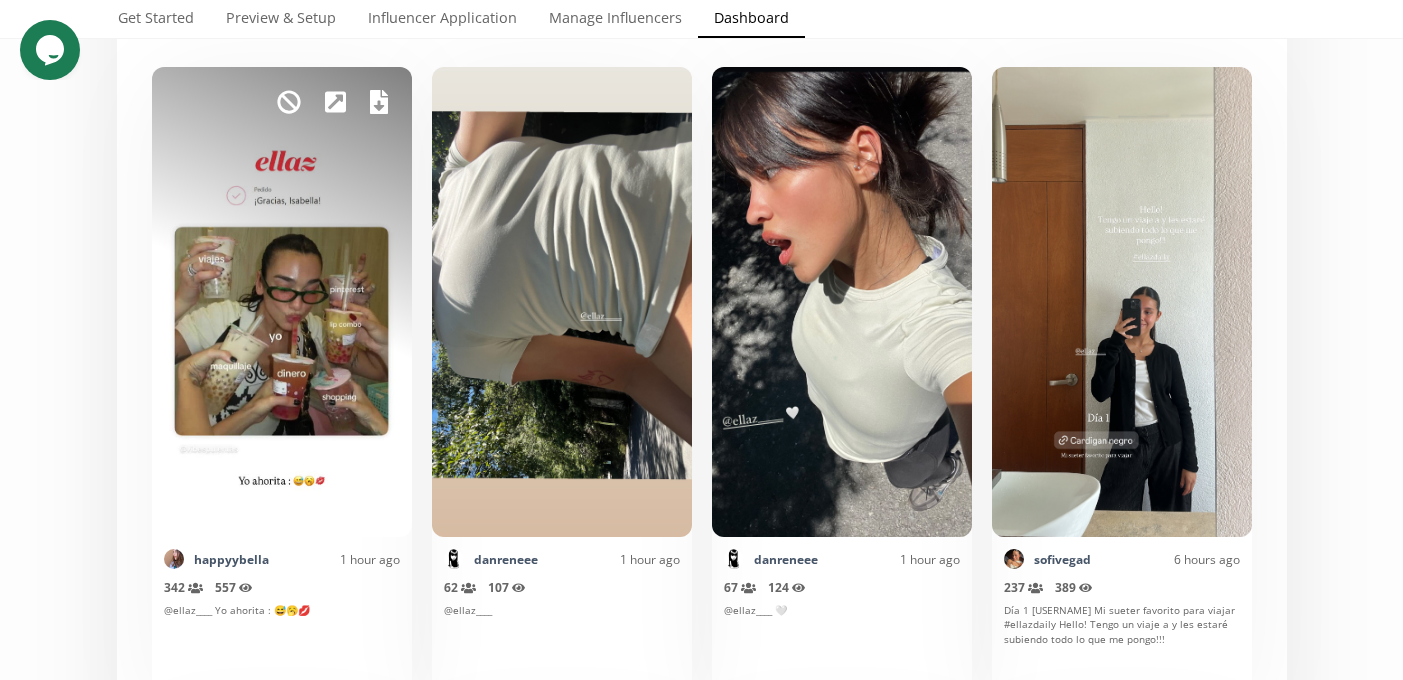 scroll, scrollTop: 502, scrollLeft: 0, axis: vertical 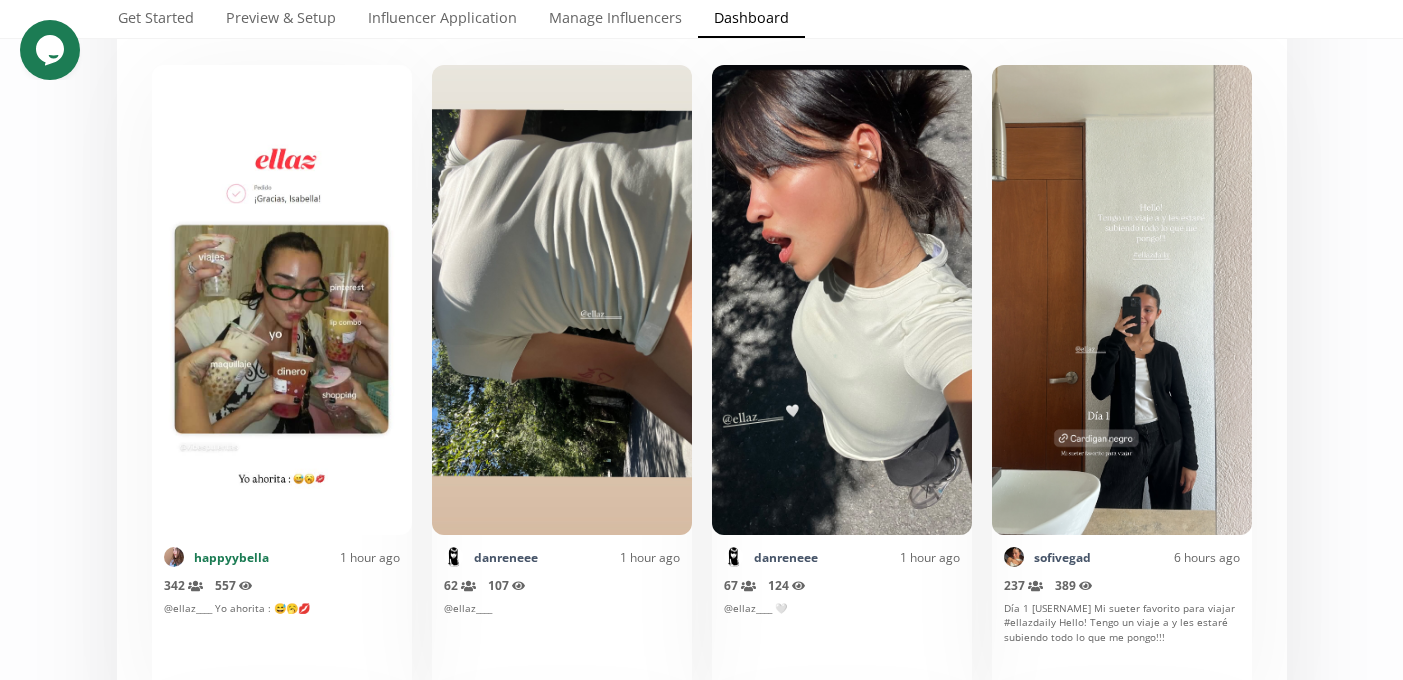 click on "happyybella" at bounding box center [231, 557] 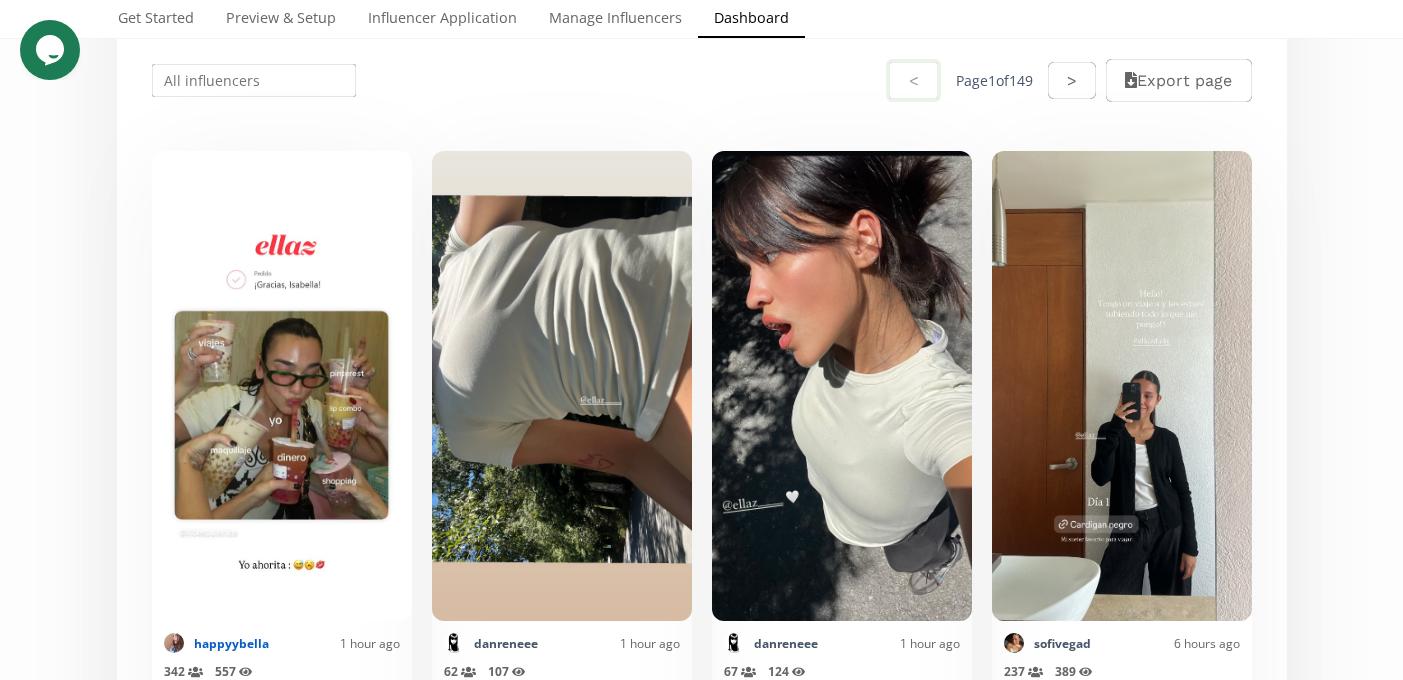 scroll, scrollTop: 0, scrollLeft: 0, axis: both 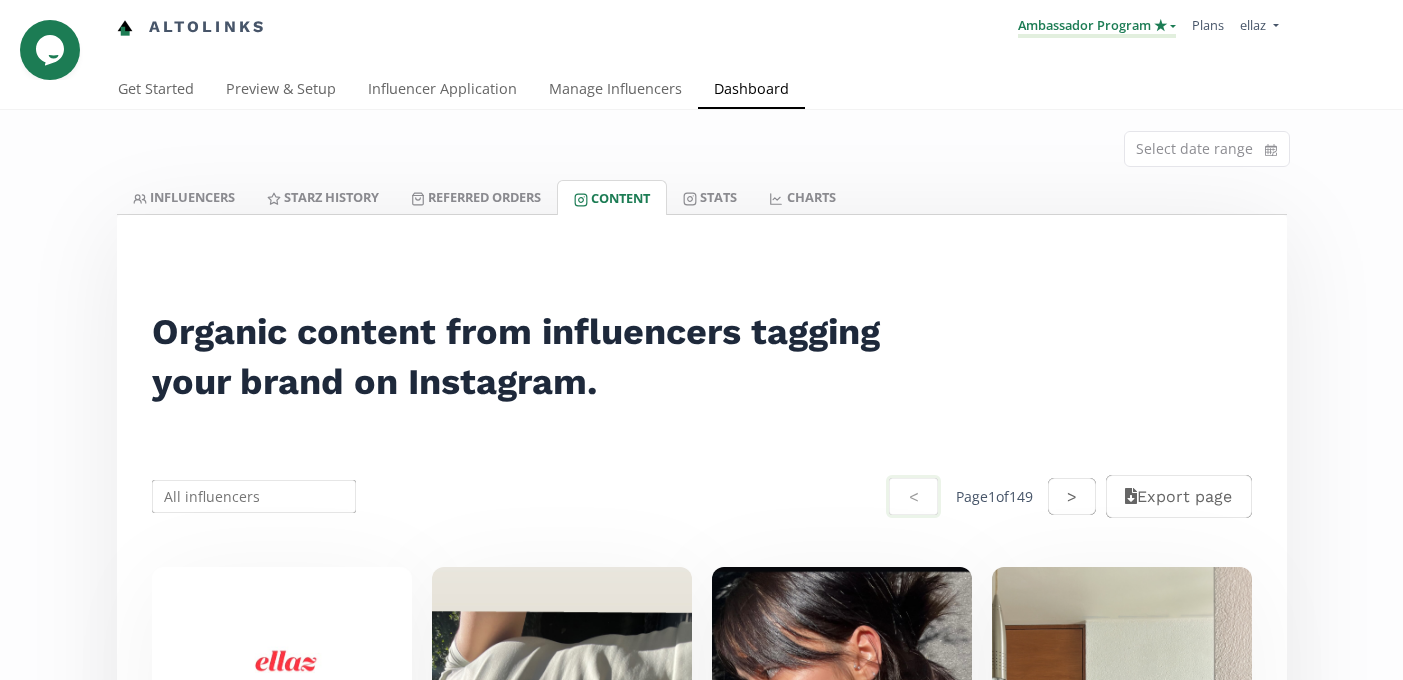 click on "Ambassador Program ★" at bounding box center (1097, 27) 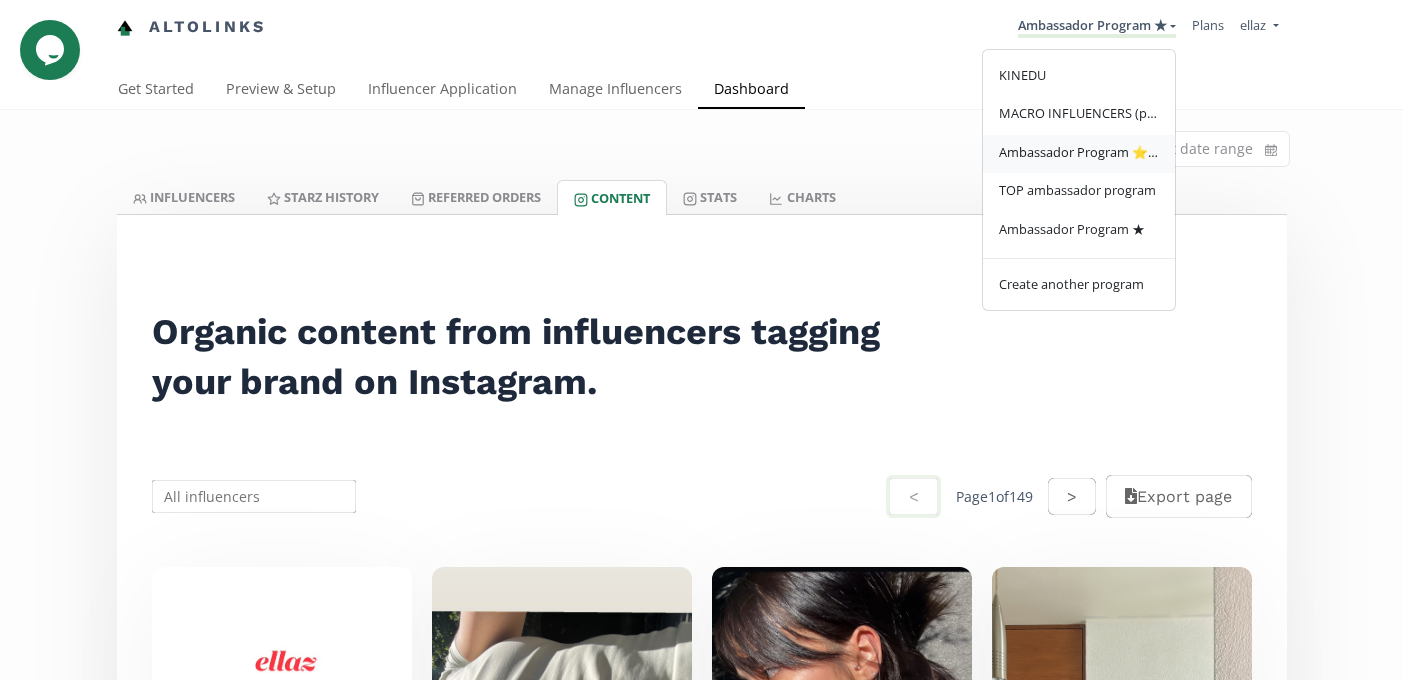 click on "Ambassador Program ⭐️⭐️" at bounding box center [1079, 152] 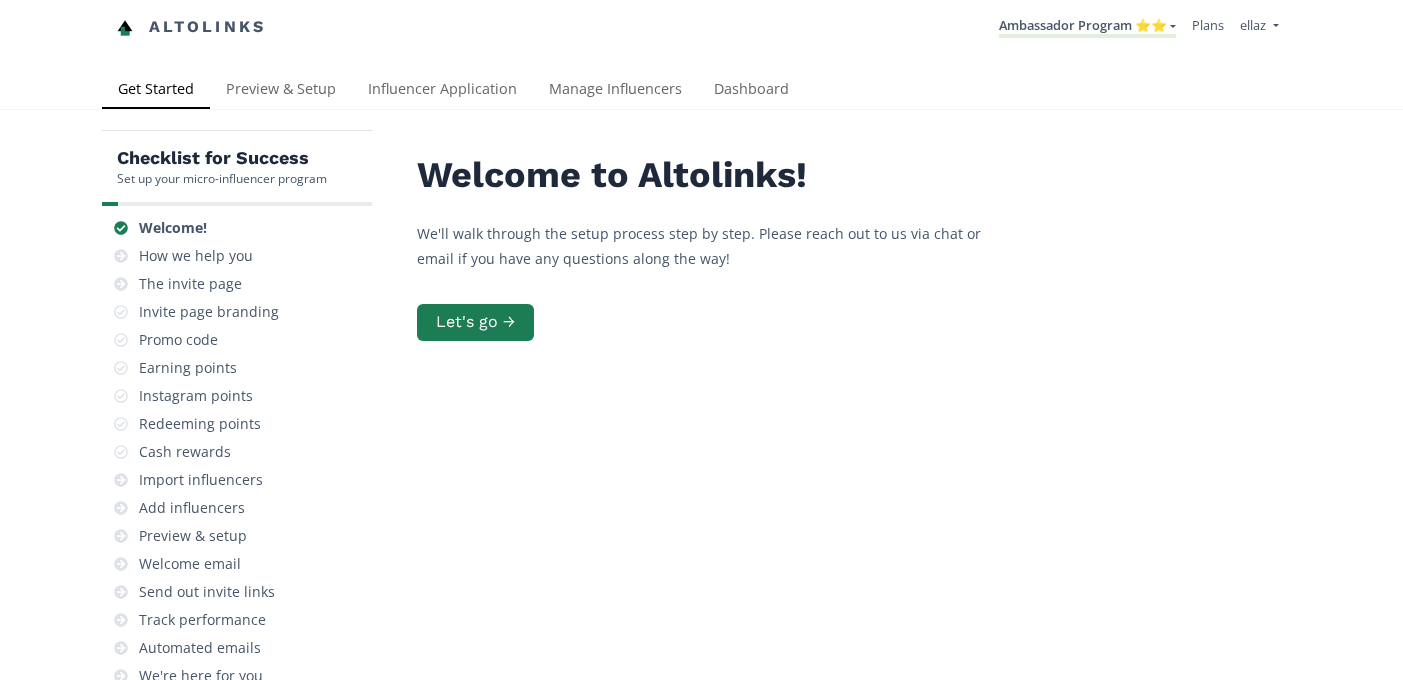 scroll, scrollTop: 0, scrollLeft: 0, axis: both 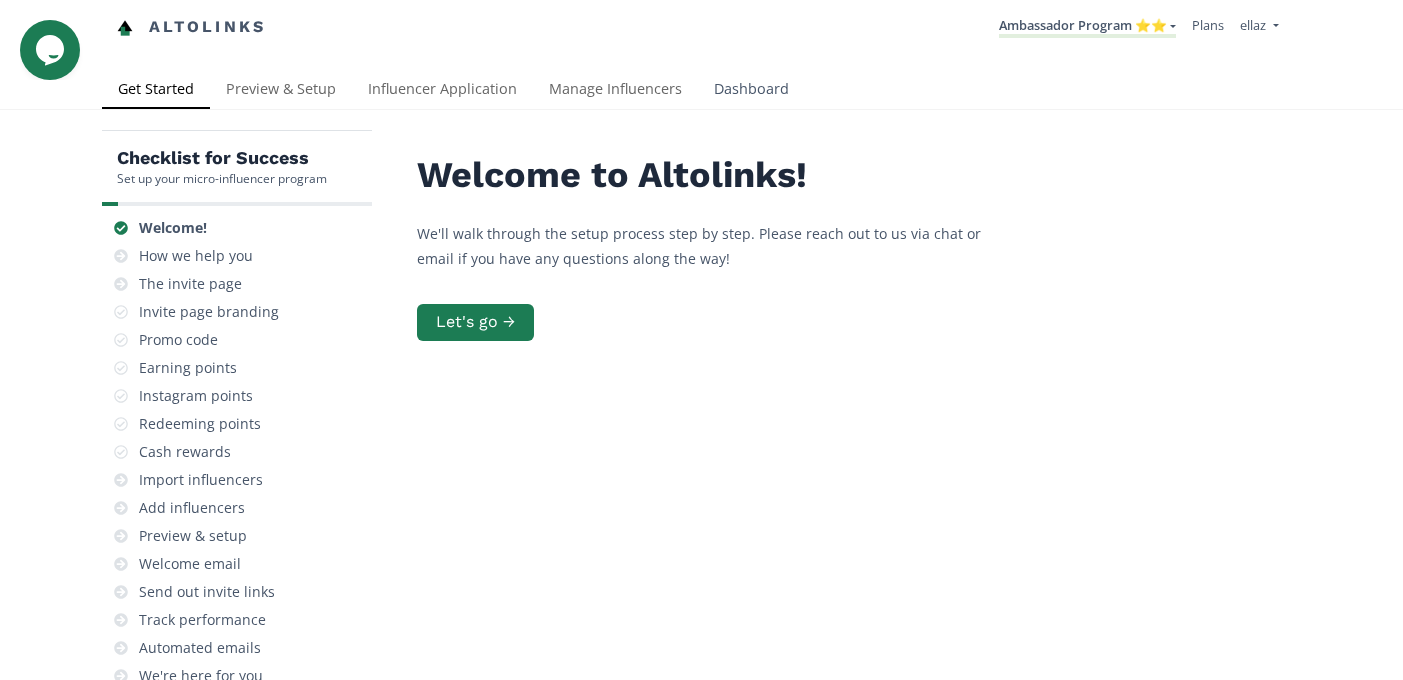 click on "Dashboard" at bounding box center (751, 91) 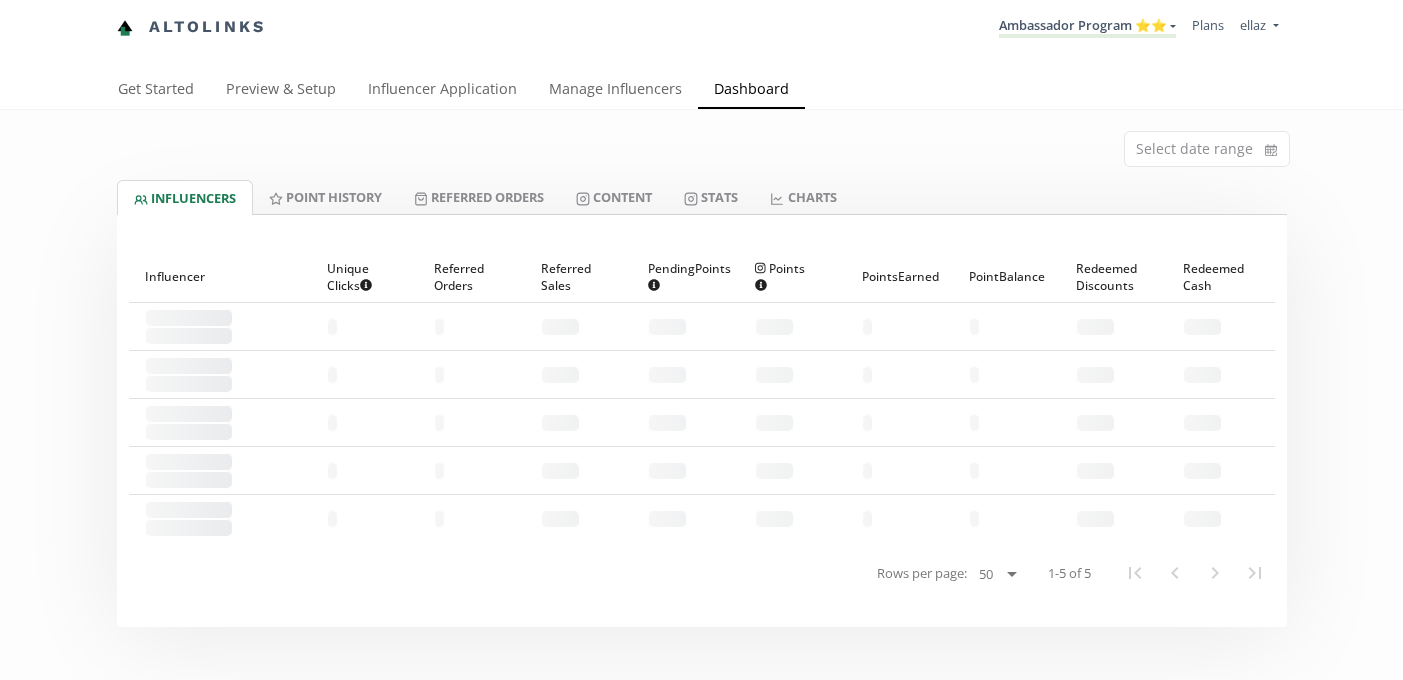 scroll, scrollTop: 0, scrollLeft: 0, axis: both 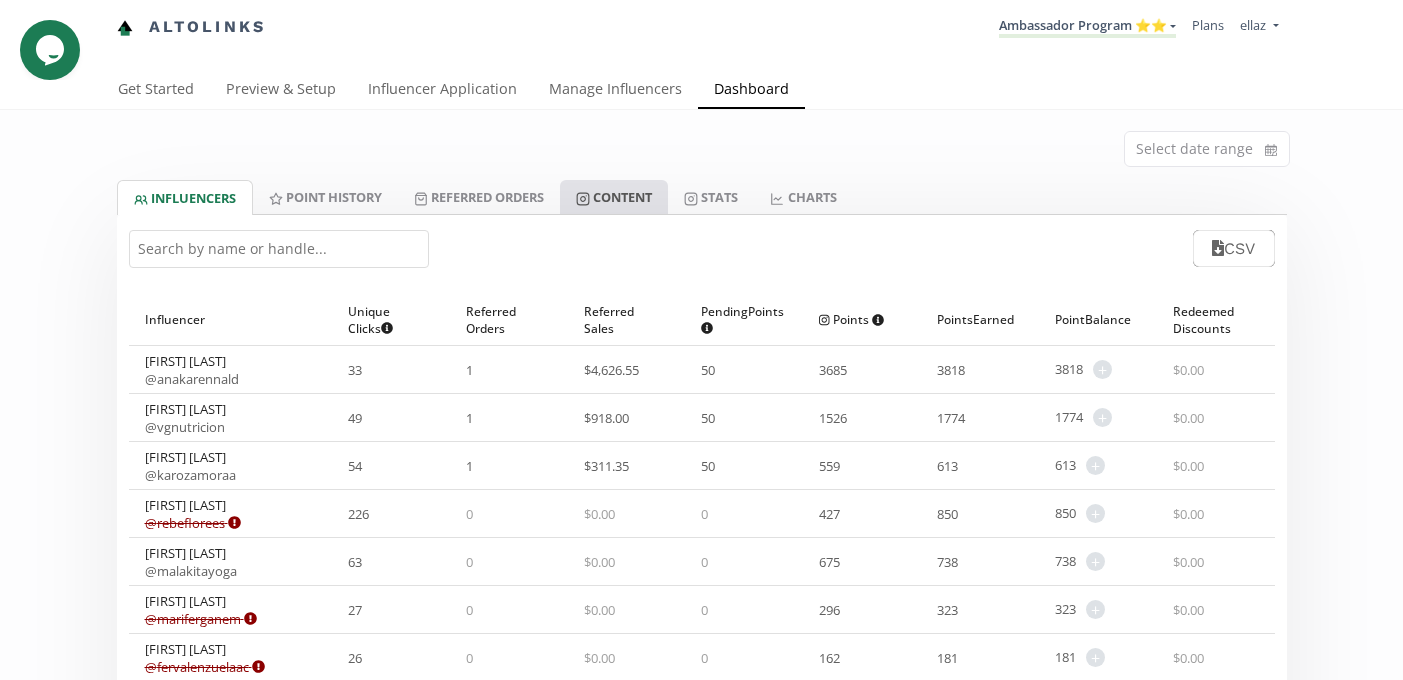 click on "Content" at bounding box center [614, 197] 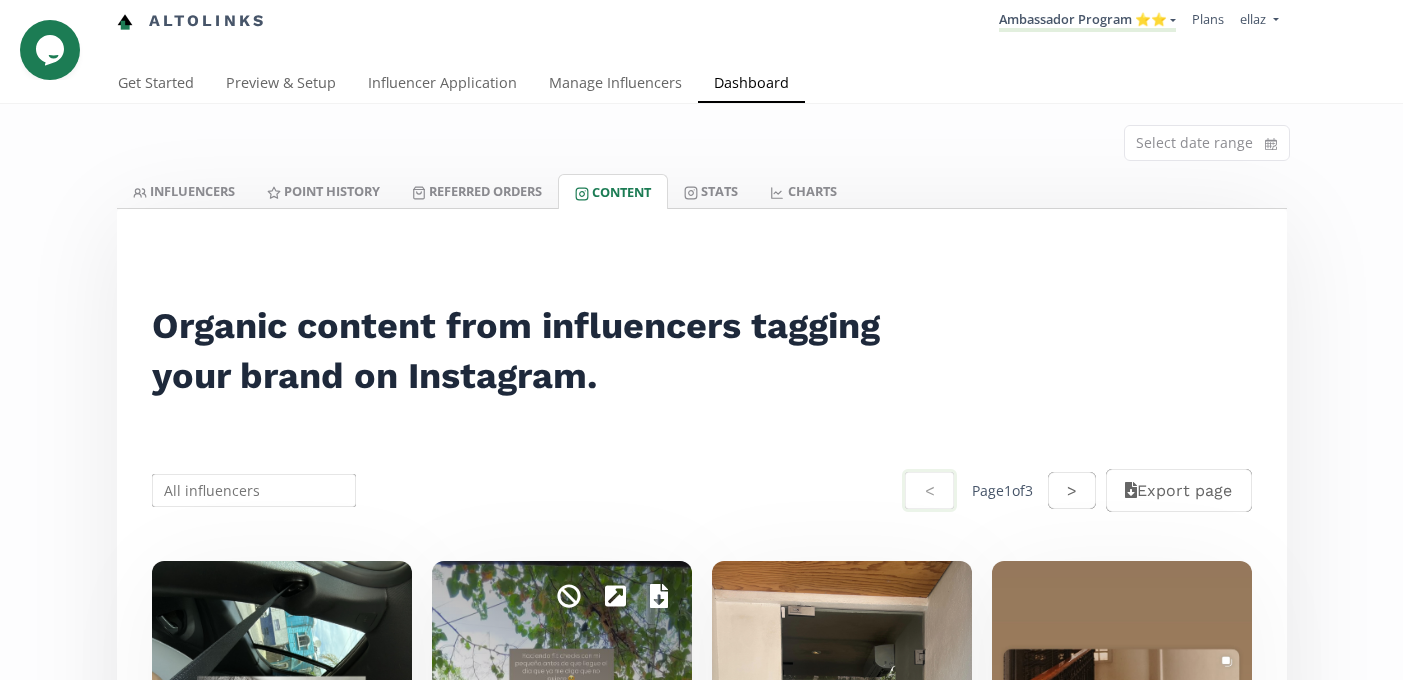 scroll, scrollTop: 0, scrollLeft: 0, axis: both 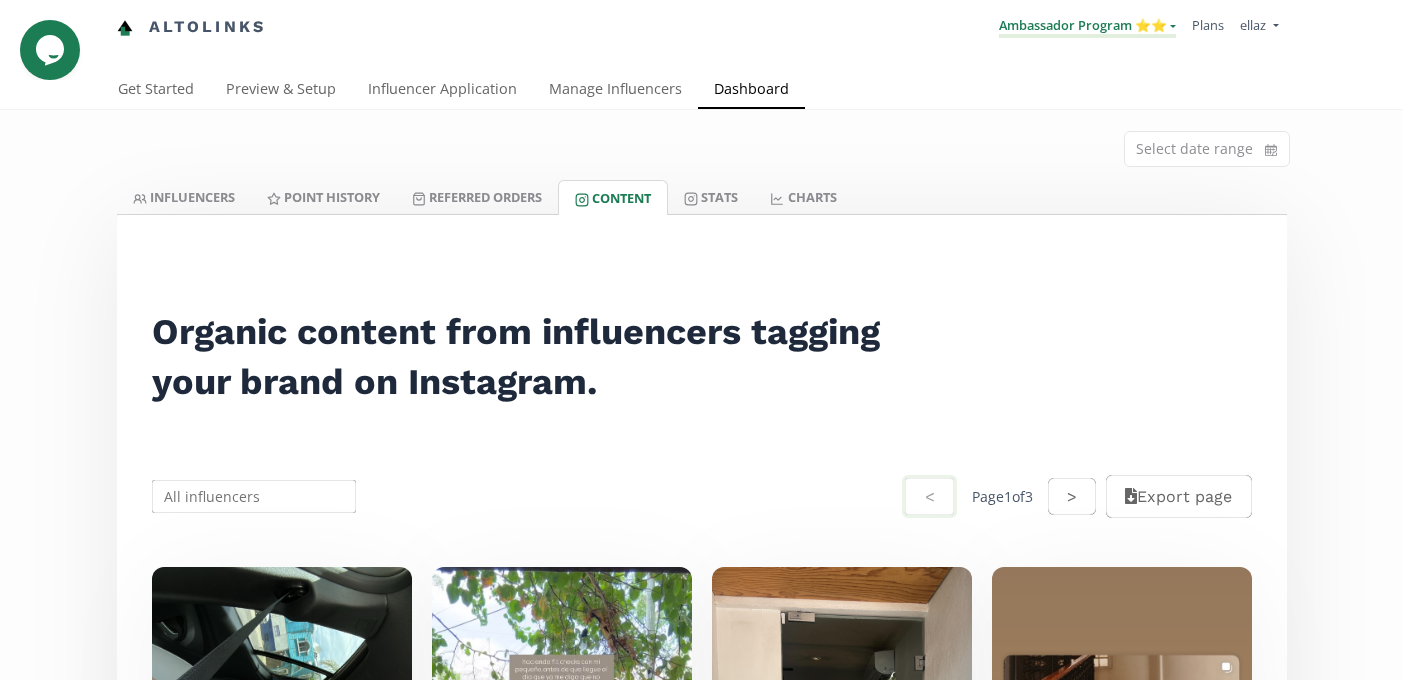 click on "Ambassador Program ⭐️⭐️" at bounding box center (1087, 27) 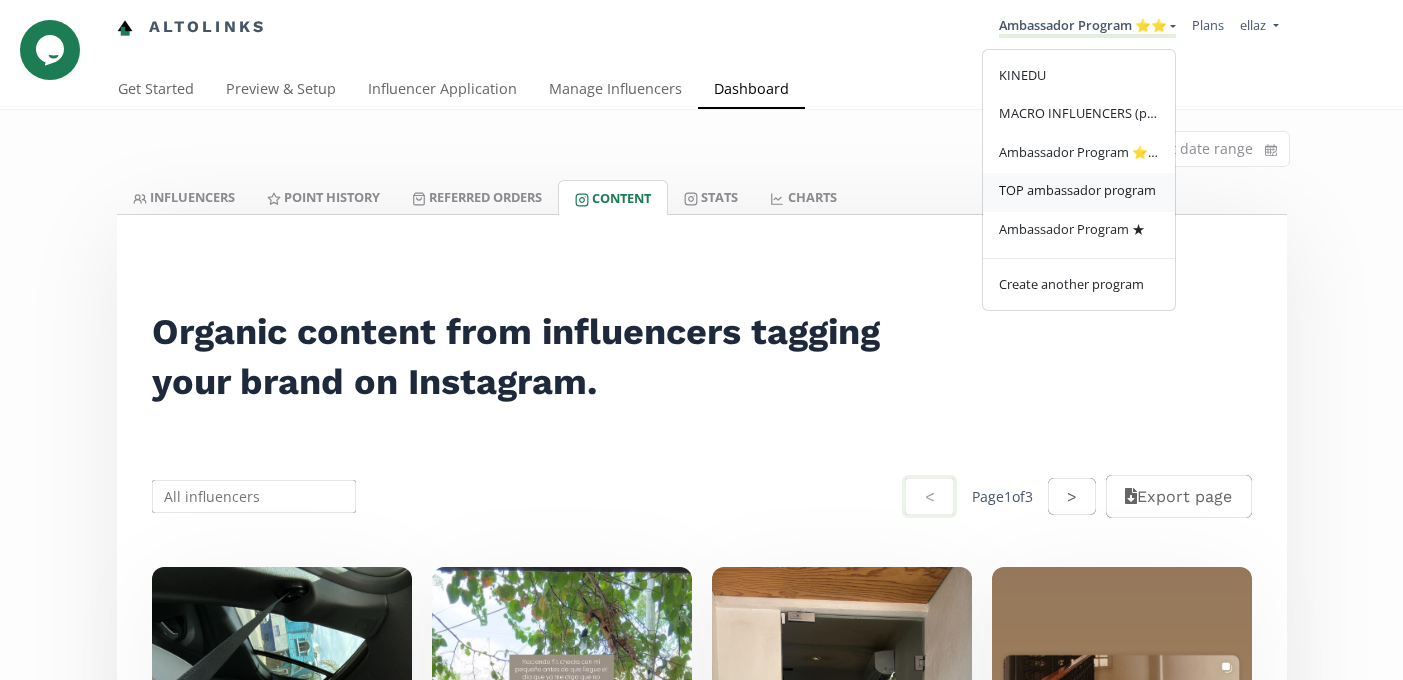 click on "TOP ambassador program" at bounding box center [1079, 192] 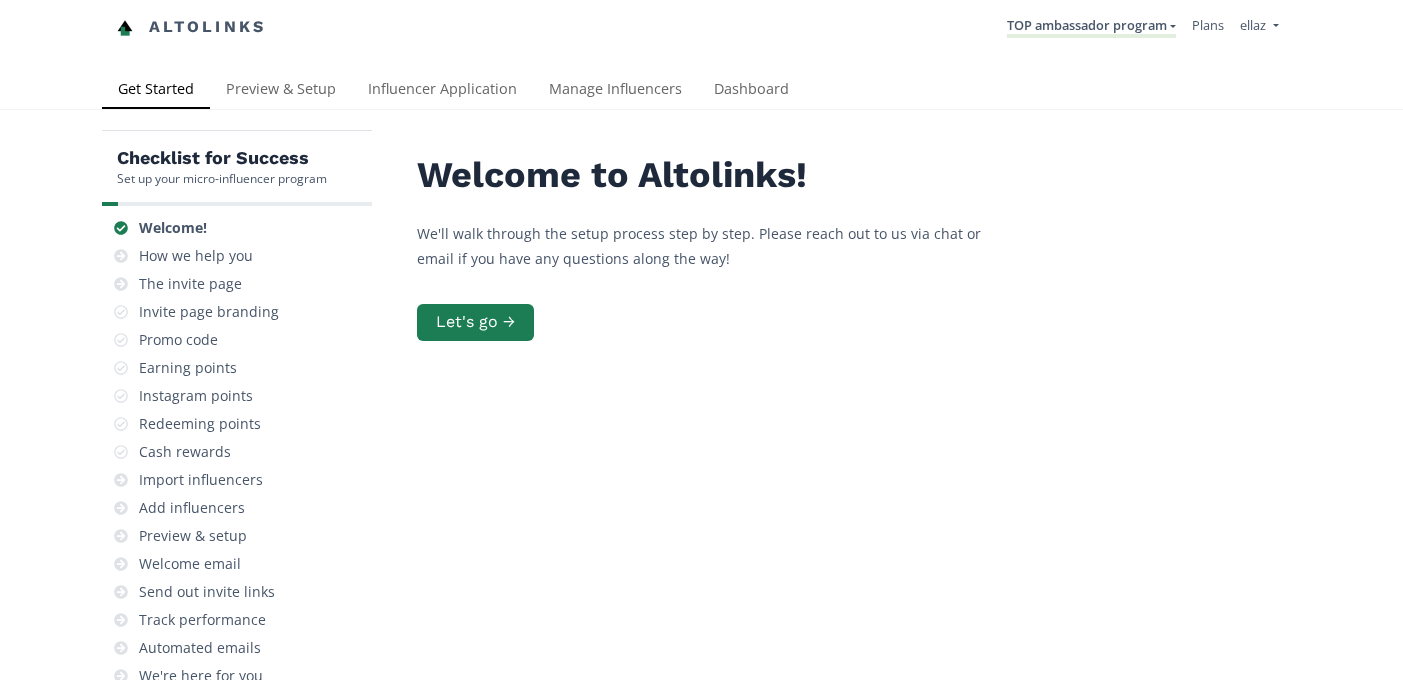 scroll, scrollTop: 0, scrollLeft: 0, axis: both 